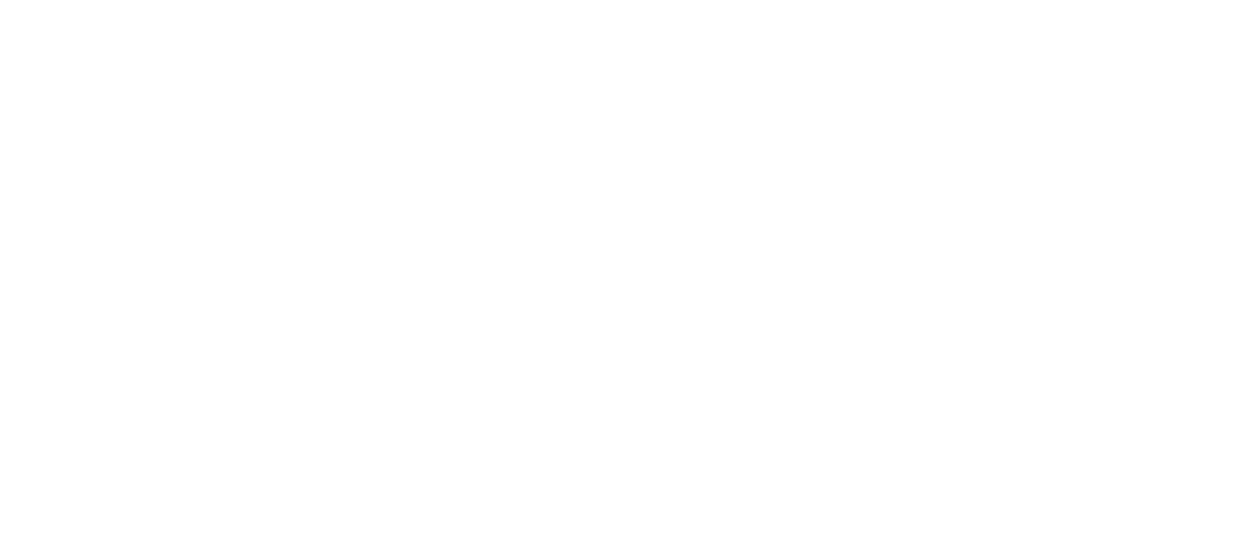 scroll, scrollTop: 0, scrollLeft: 0, axis: both 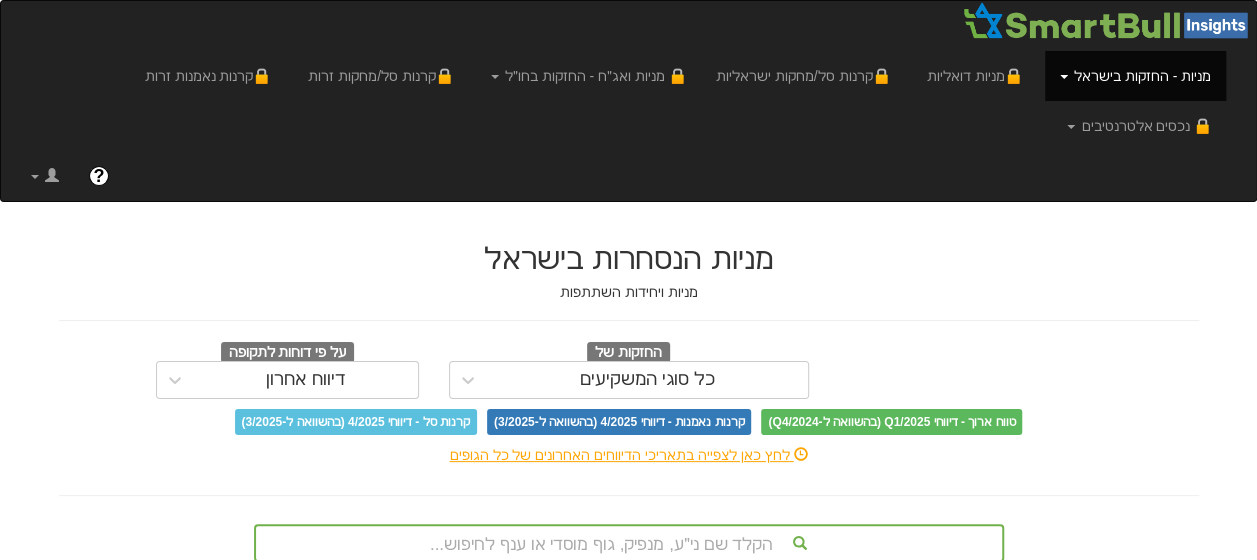 click on "מניות - החזקות בישראל" at bounding box center [1135, 76] 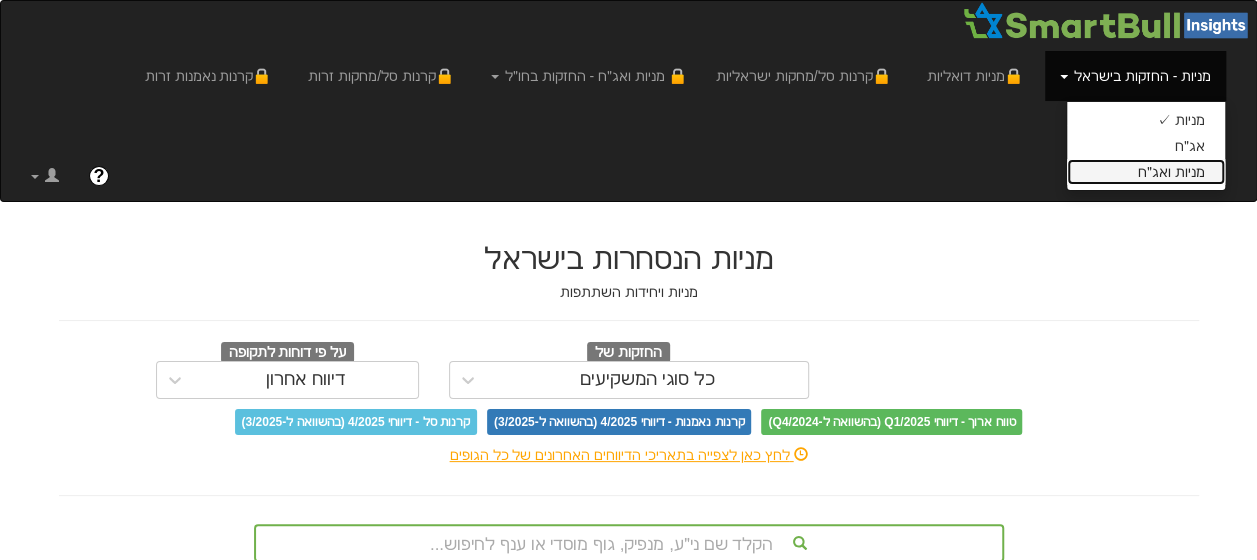 click on "מניות ואג״ח" at bounding box center [1146, 172] 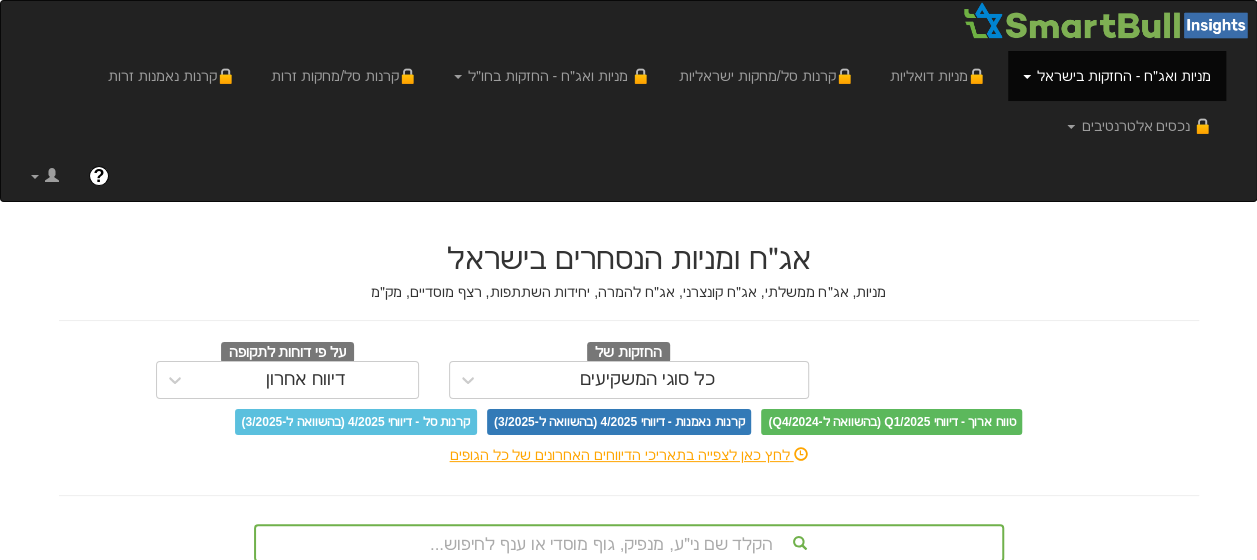 scroll, scrollTop: 100, scrollLeft: 0, axis: vertical 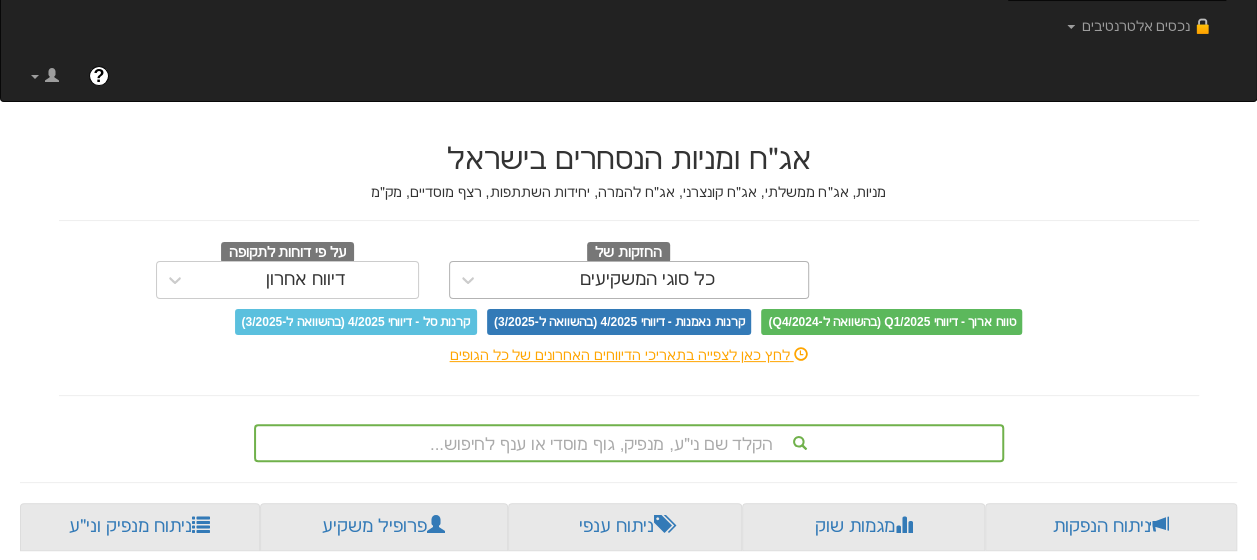 click on "כל סוגי המשקיעים" at bounding box center (647, 280) 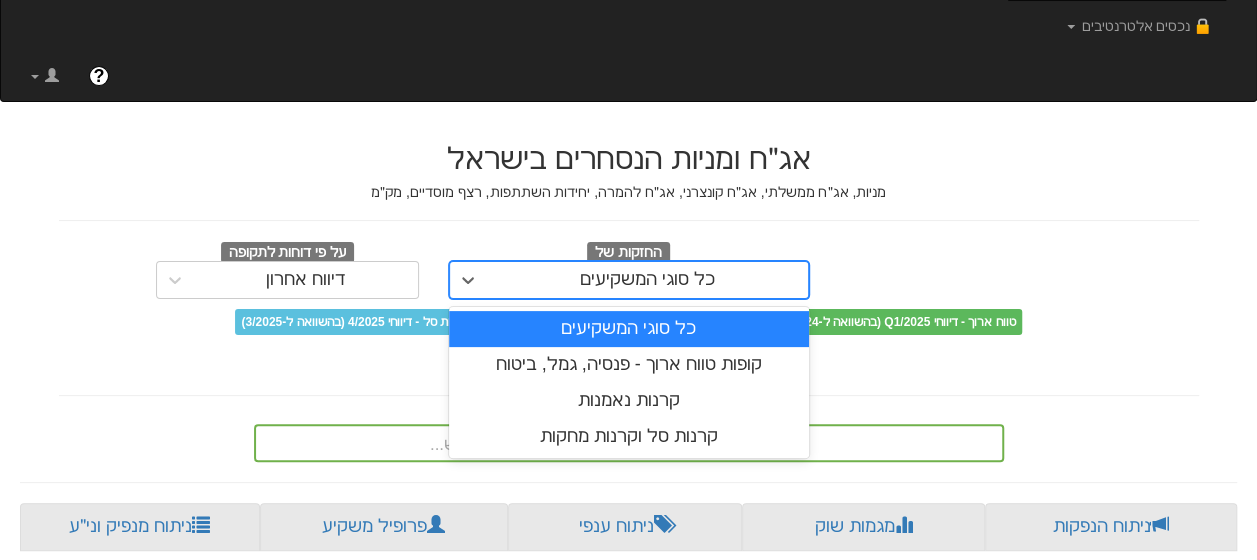 scroll, scrollTop: 0, scrollLeft: 4292, axis: horizontal 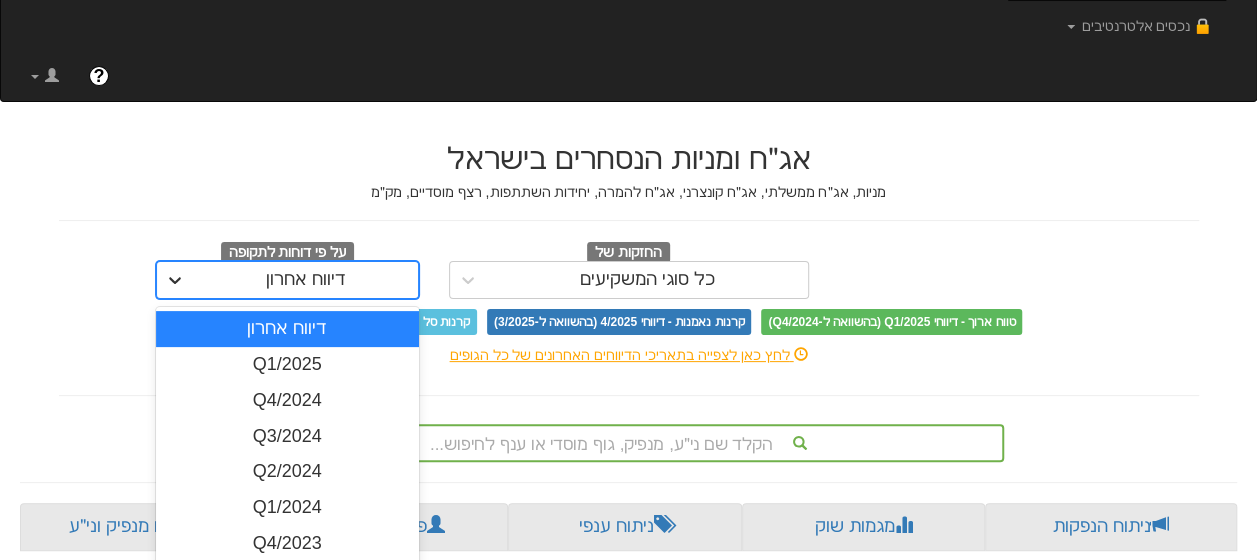 click on "option דיווח אחרון focused, 1 of 17. 17 results available. Use Up and Down to choose options, press Enter to select the currently focused option, press Escape to exit the menu, press Tab to select the option and exit the menu. דיווח אחרון דיווח אחרון Q1/2025 Q4/2024 Q3/2024 Q2/2024 Q1/2024 Q4/2023 Q3/2023 Q2/2023 Q1/2023 Q4/2022 Q3/2022 Q2/2022 Q1/2022 Q4/2021 Q3/2021 Q2/2021" at bounding box center (287, 280) 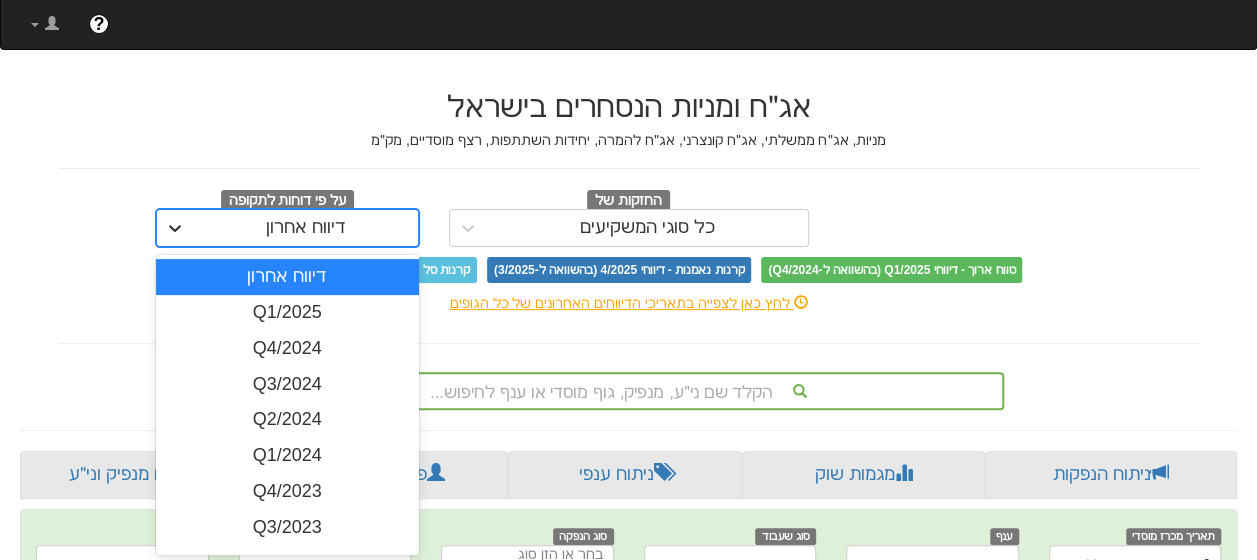 scroll, scrollTop: 154, scrollLeft: 0, axis: vertical 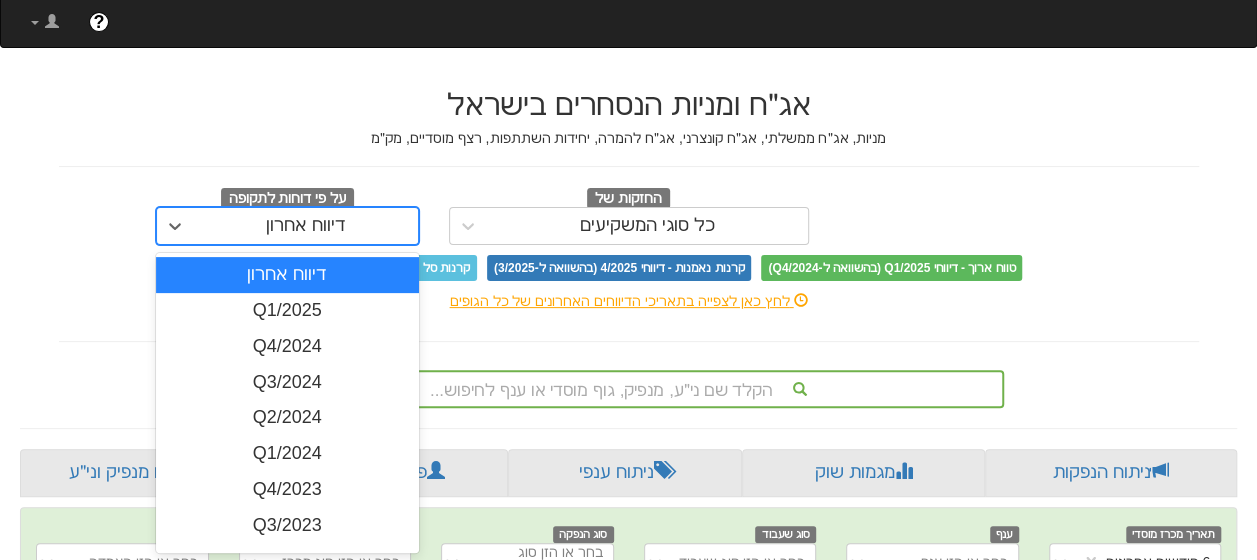 click on "דיווח אחרון" at bounding box center [287, 275] 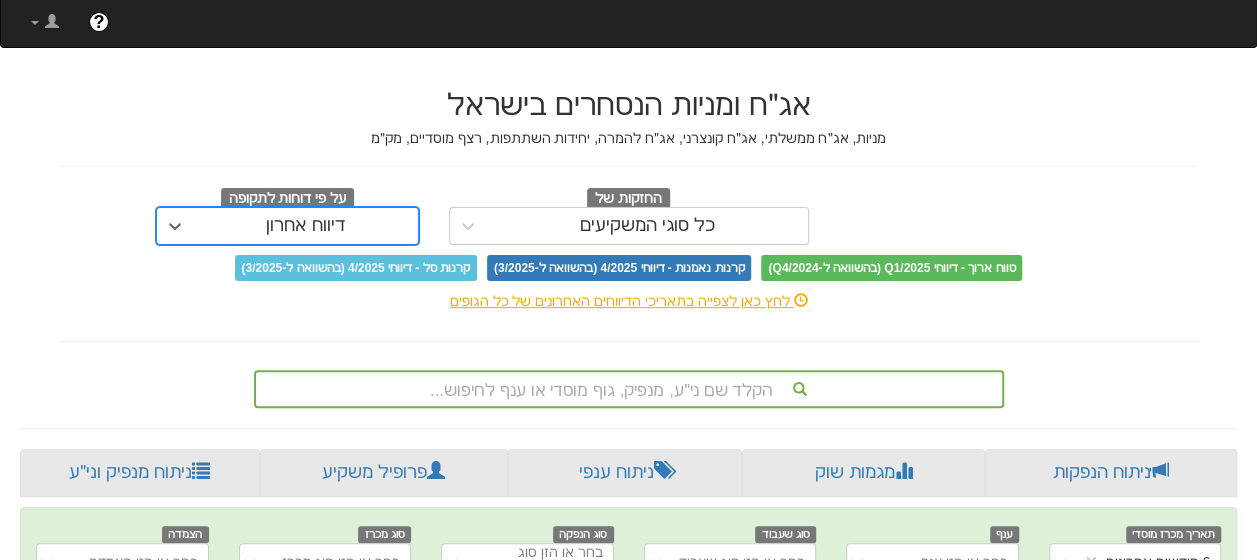 scroll, scrollTop: 354, scrollLeft: 0, axis: vertical 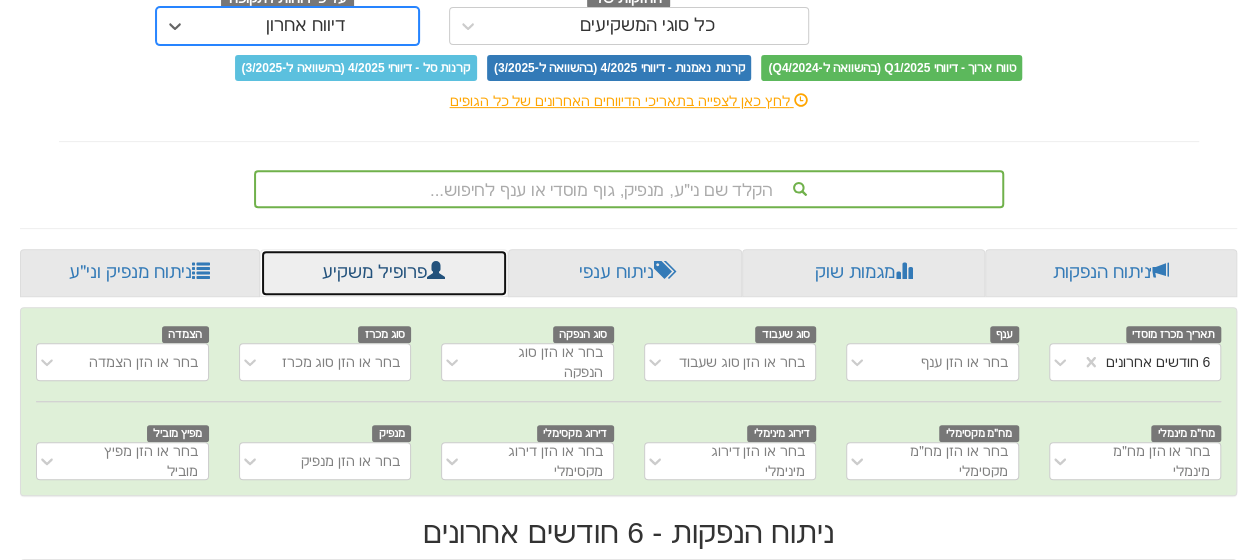 click on "פרופיל משקיע" at bounding box center [384, 273] 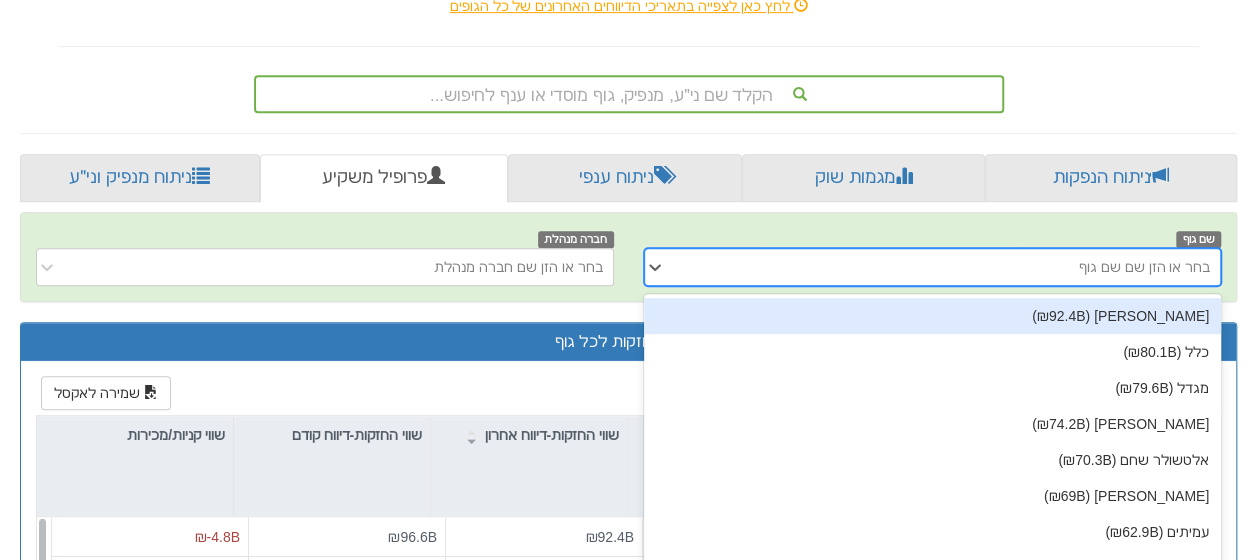 click on "option [PERSON_NAME] (₪92.4B) focused, 1 of 111. 111 results available. Use Up and Down to choose options, press Enter to select the currently focused option, press Escape to exit the menu, press Tab to select the option and exit the menu. בחר או הזן שם שם גוף [PERSON_NAME] (₪92.4B) כלל (₪80.1B) מגדל (₪79.6B) [PERSON_NAME] (₪74.2B) אלטשולר שחם (₪70.3B) [PERSON_NAME] (₪69B) עמיתים (₪62.9B) מיטב (₪61.3B) קסם קרנות סל (₪57.6B) [PERSON_NAME] (₪52.5B) אי.בי.אי קרנות (₪51.9B) [PERSON_NAME] (₪45.4B) תכלית מדדים (₪43.6B) מגדל קרנות סל (₪43.2B) [PERSON_NAME] קרנות (₪39.7B) [PERSON_NAME] מדד (₪31.7B) אנליסט (₪30.5B) [PERSON_NAME] פיא קרנות (₪29.5B) מיטב קרנות (₪27.9B) חברת חשמל פנסיה - בניהול [PERSON_NAME] (₪27.3B) קסם קרנות נאמנות (₪26.5B) [PERSON_NAME] קרנות (₪25.6B) מגדל שוקי הון (₪20.4B) הכשרה ביטוח (₪13.1B)" at bounding box center [933, 267] 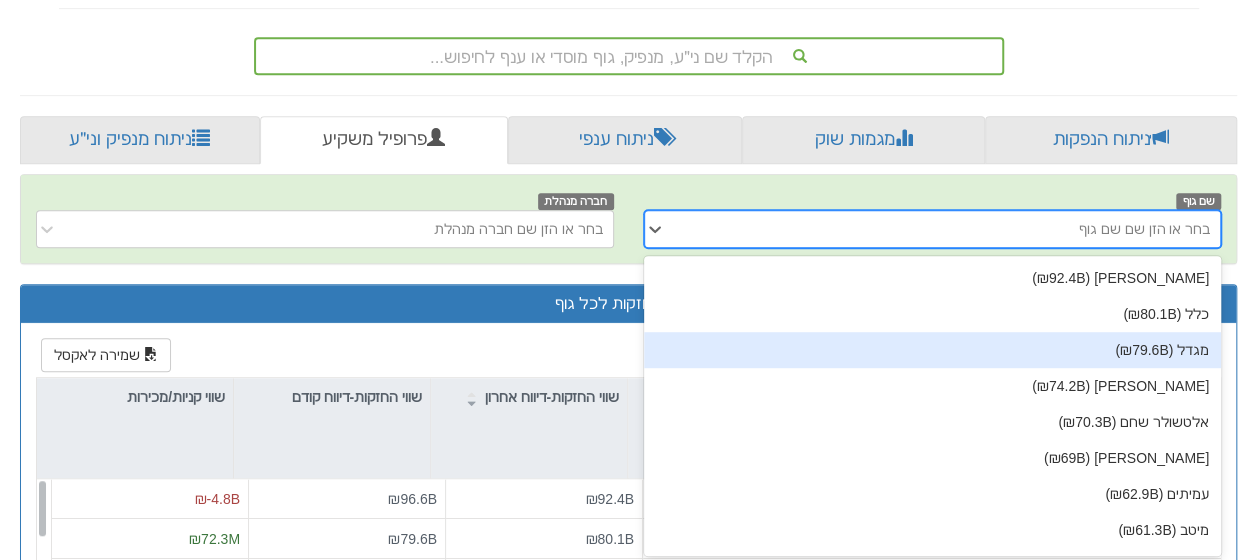 scroll, scrollTop: 488, scrollLeft: 0, axis: vertical 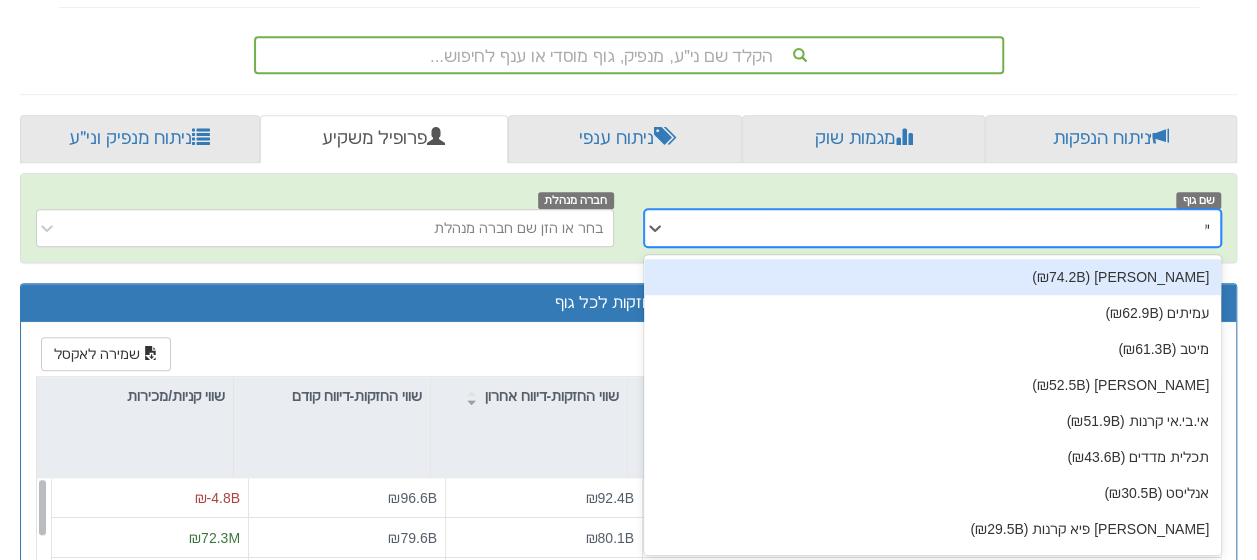 type on "ילין" 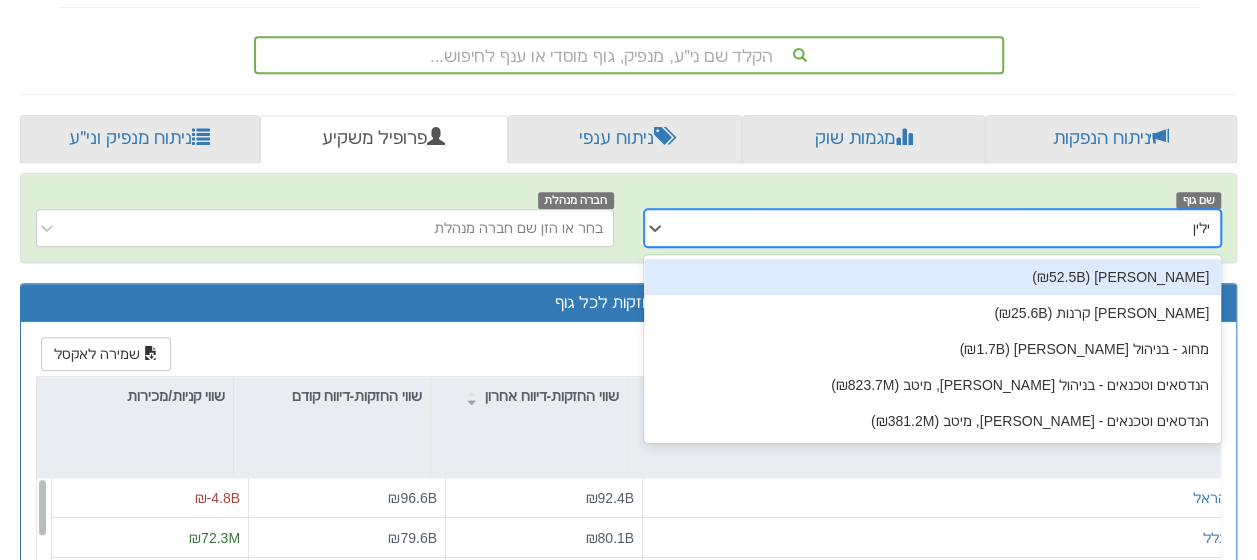 click on "[PERSON_NAME] (₪52.5B)" at bounding box center [933, 277] 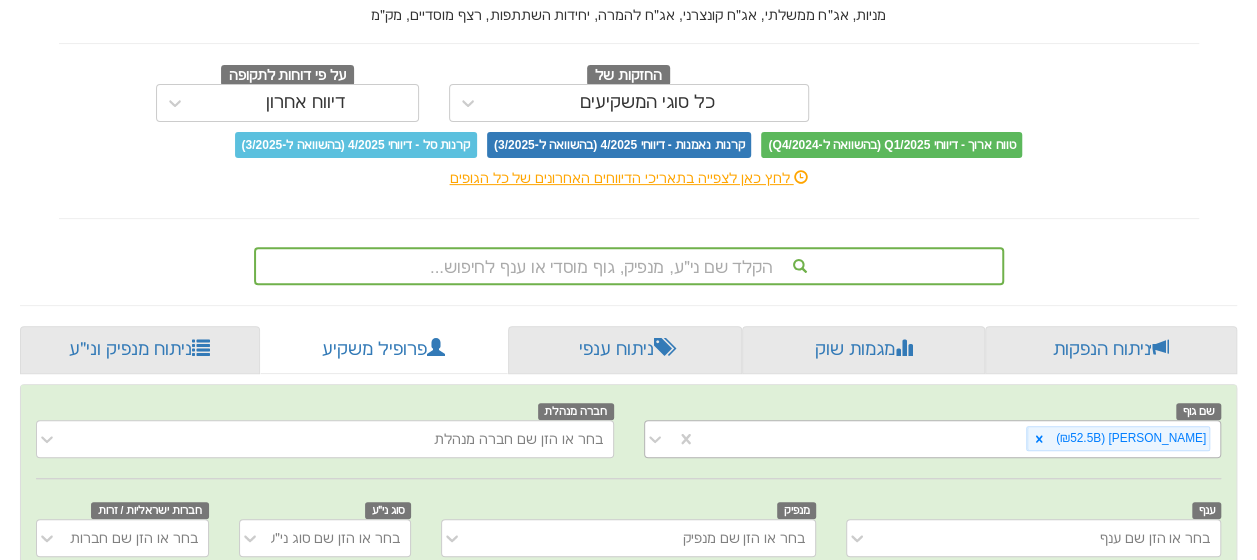 scroll, scrollTop: 577, scrollLeft: 0, axis: vertical 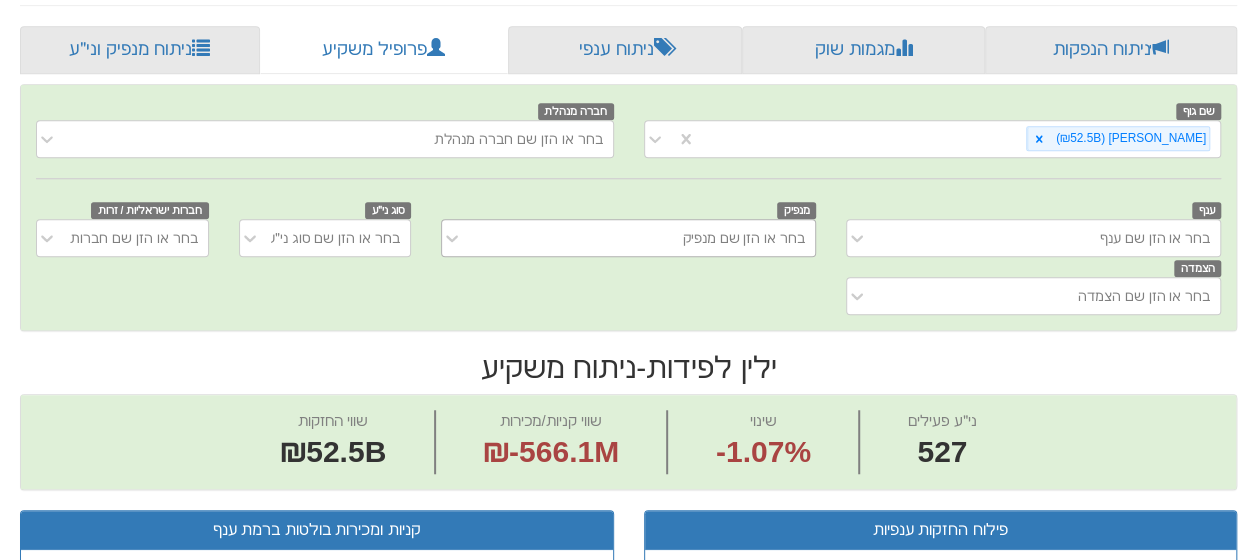 click on "בחר או הזן שם מנפיק" at bounding box center (644, 238) 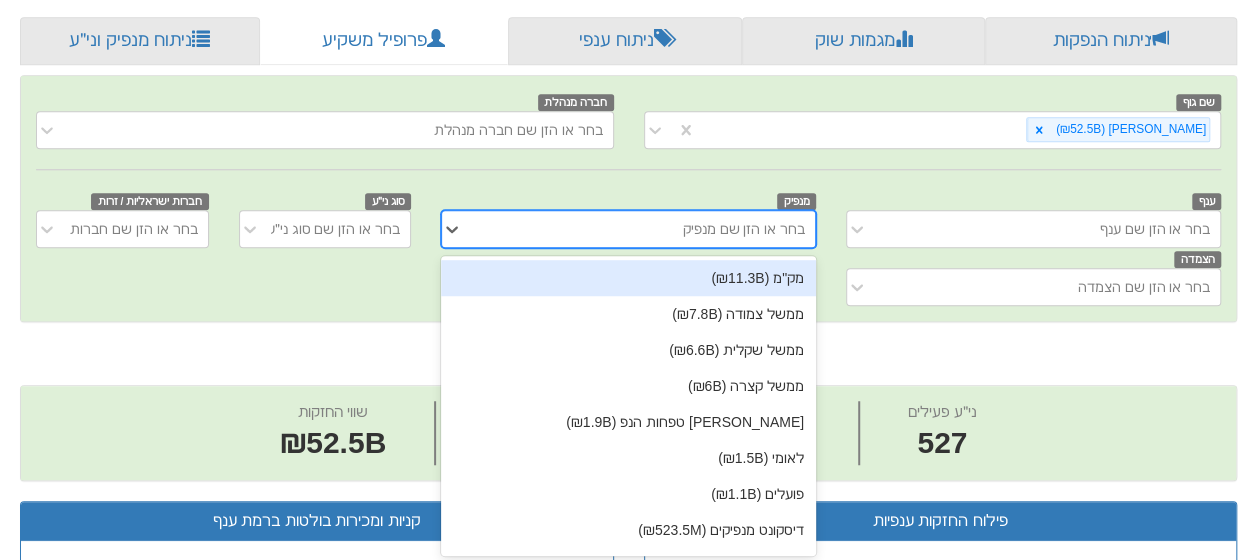 scroll, scrollTop: 586, scrollLeft: 0, axis: vertical 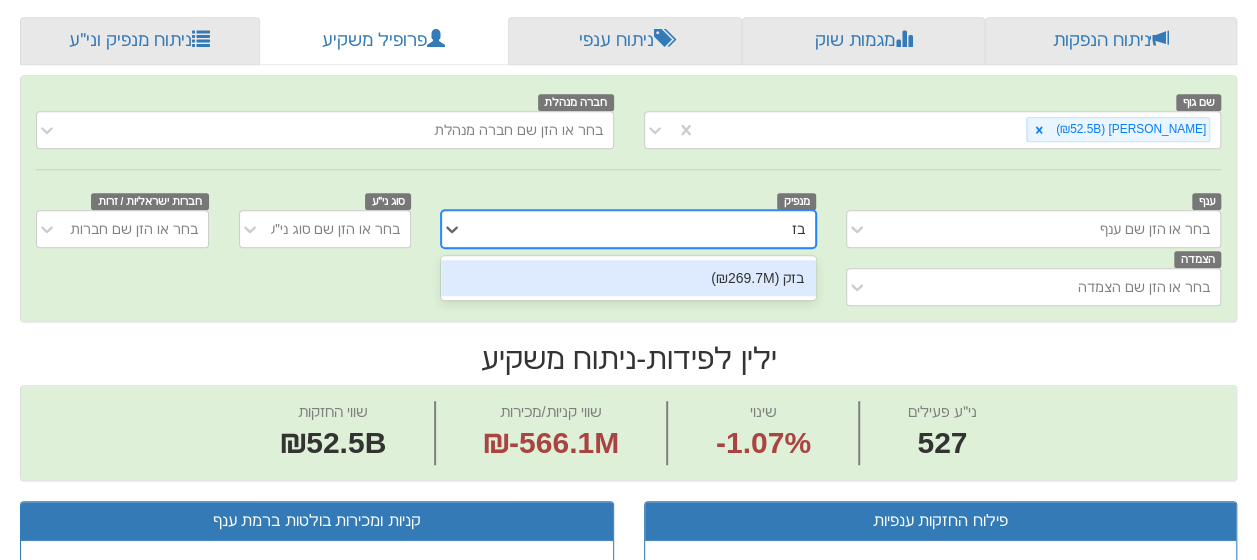 type on "בזק" 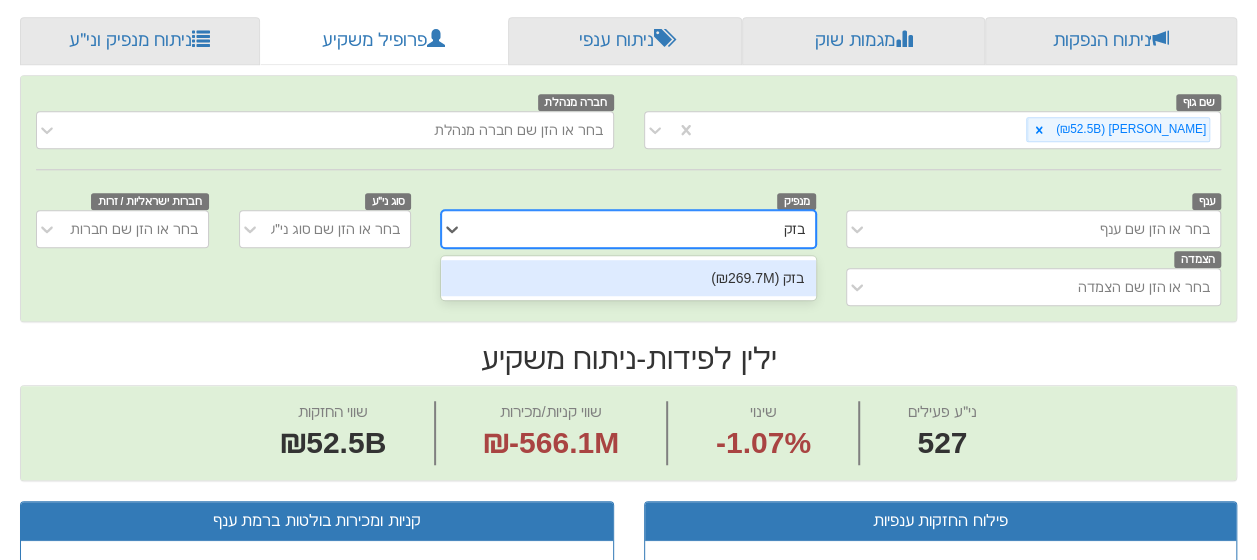 click on "בזק (₪269.7M)" at bounding box center [628, 278] 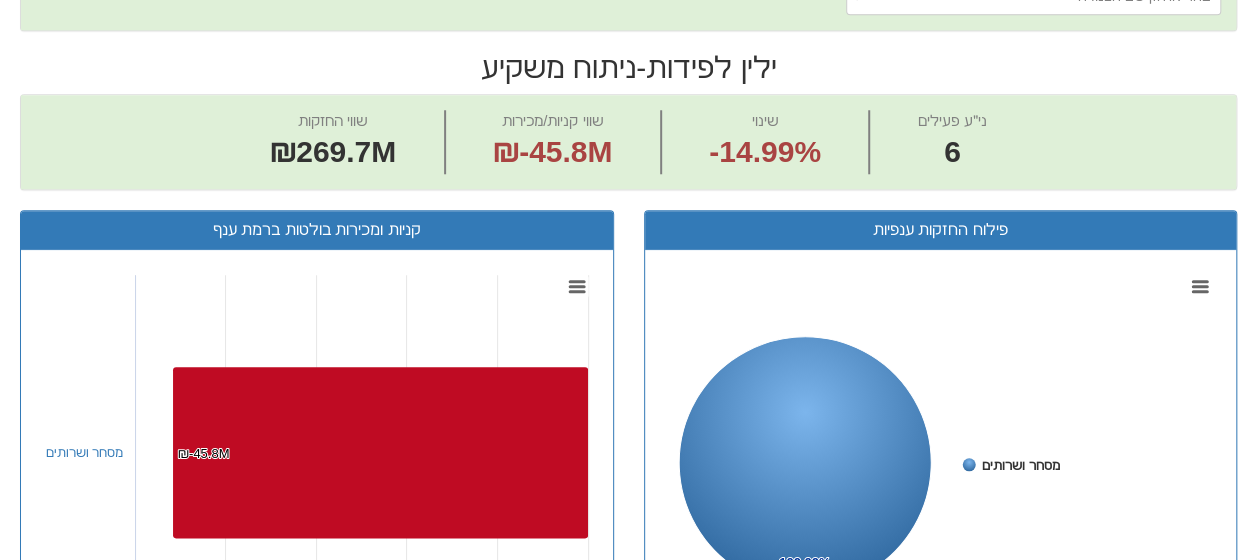 scroll, scrollTop: 277, scrollLeft: 0, axis: vertical 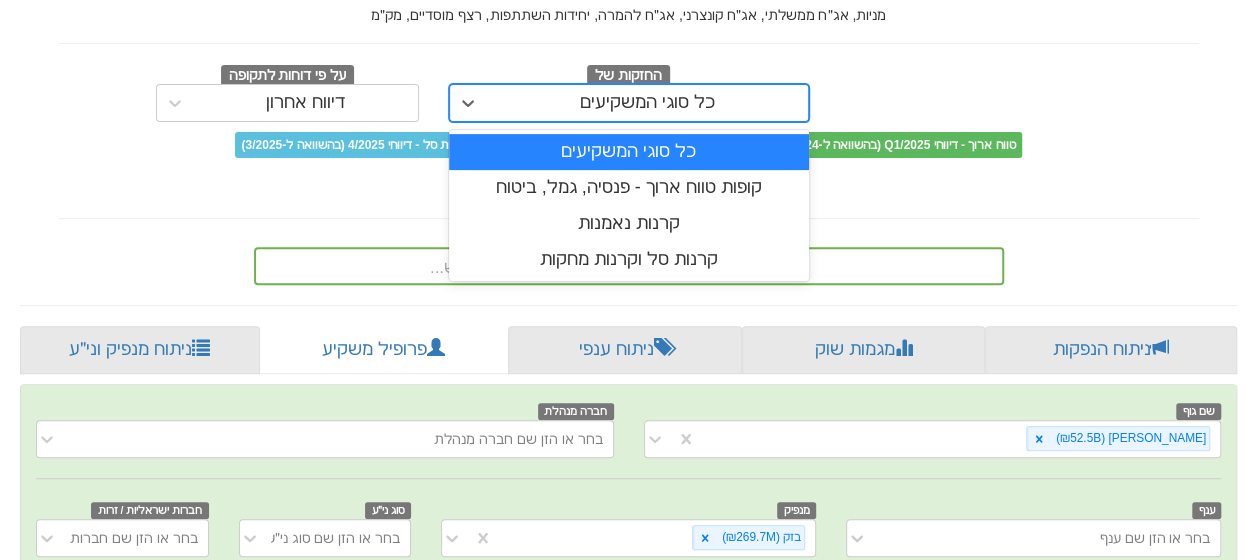click on "כל סוגי המשקיעים" at bounding box center [647, 103] 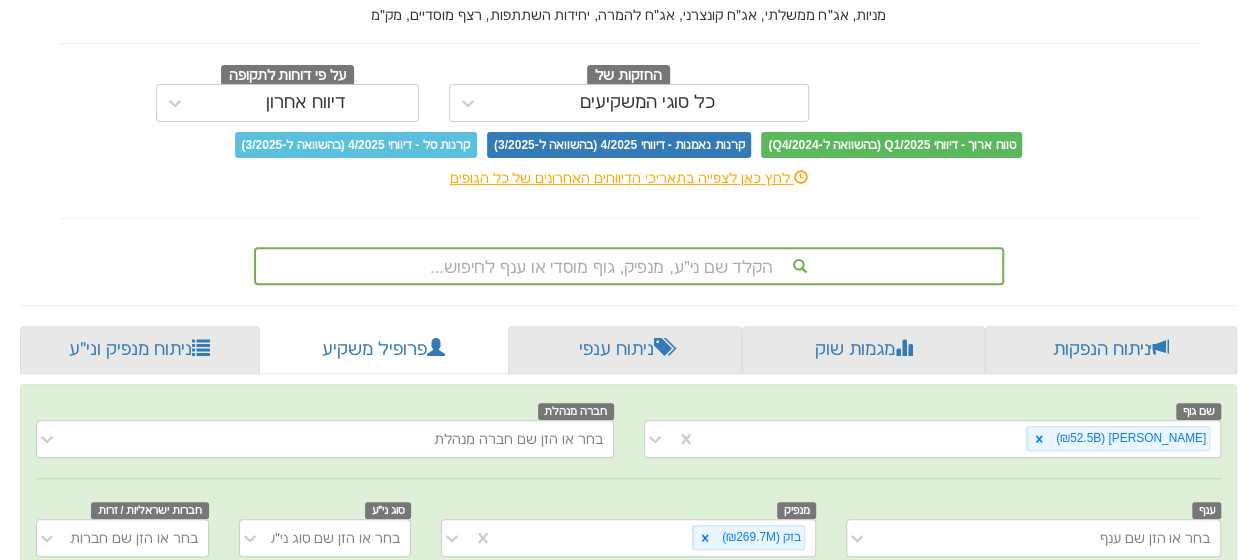 click on "החזקות של כל סוגי המשקיעים על פי דוחות לתקופה דיווח אחרון" at bounding box center (629, 93) 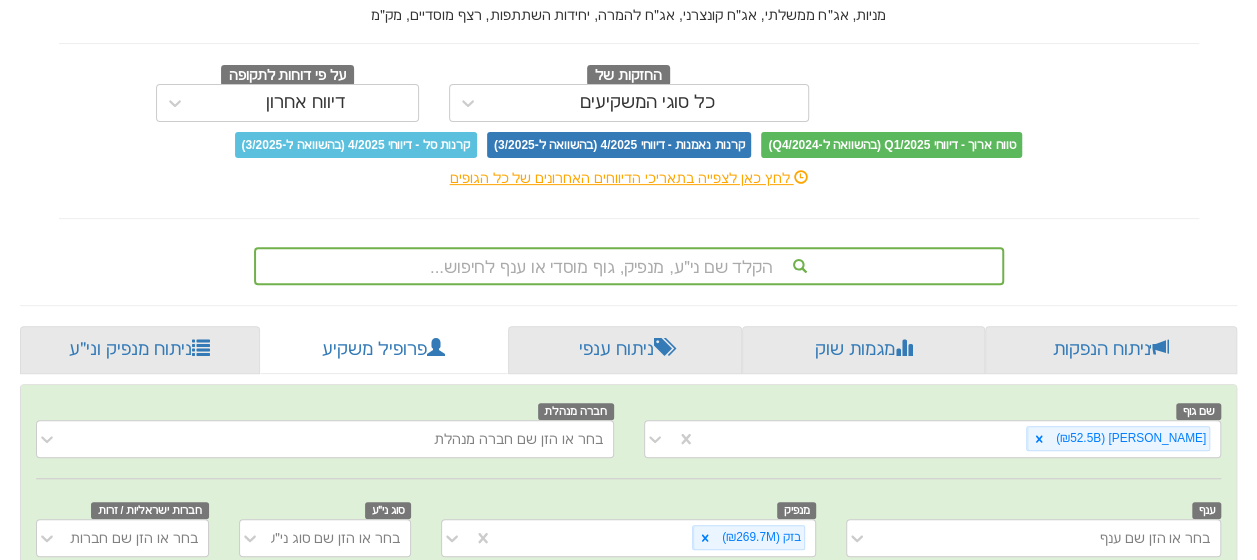 scroll, scrollTop: 177, scrollLeft: 0, axis: vertical 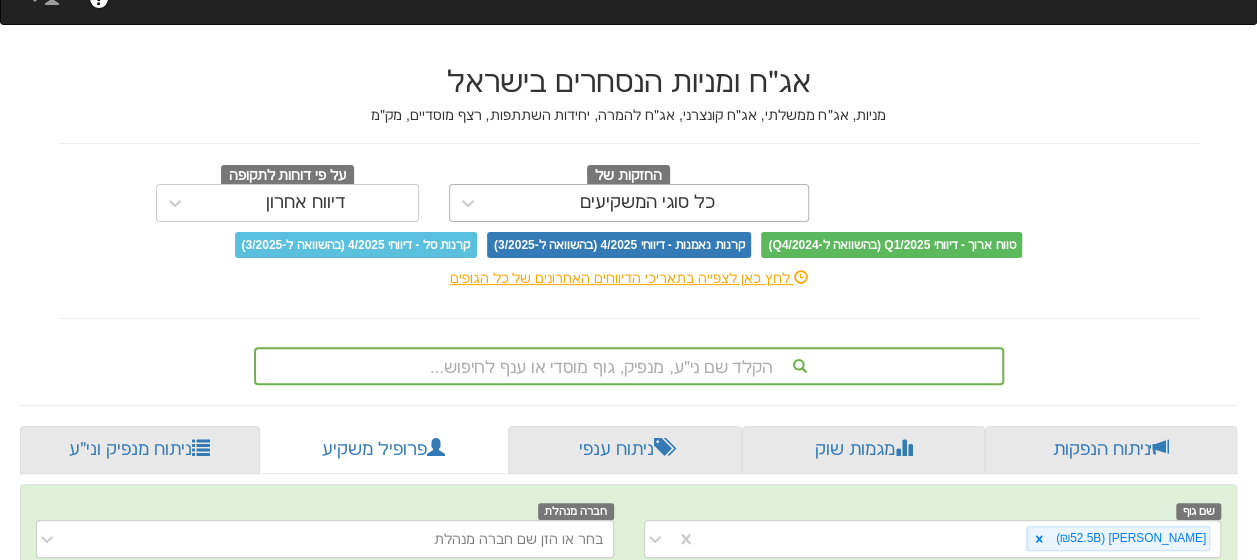 click on "כל סוגי המשקיעים" at bounding box center [647, 203] 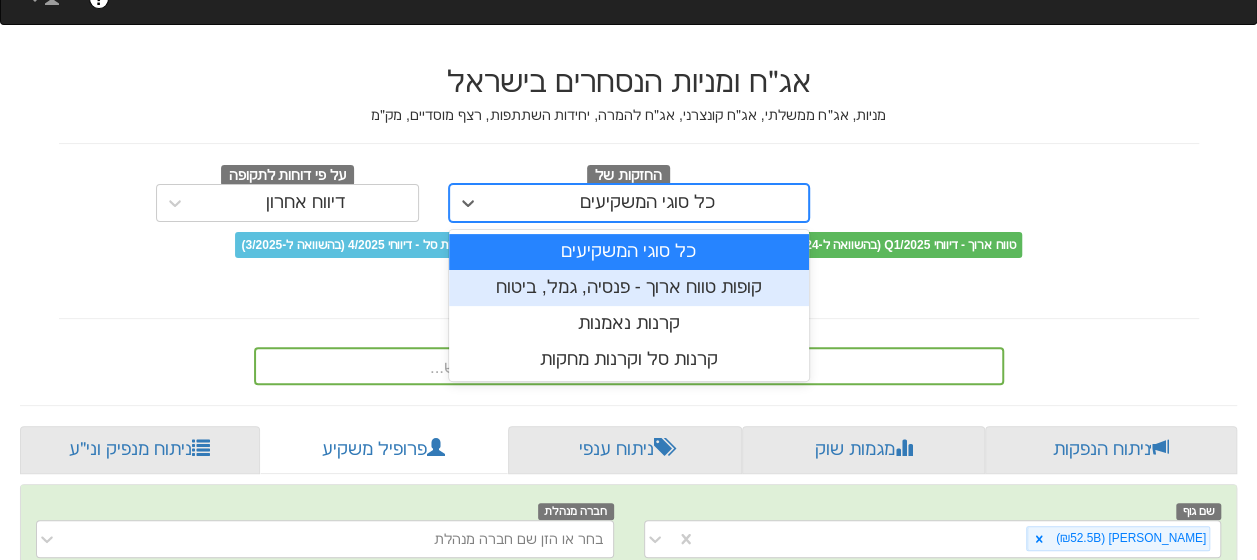 click on "קופות טווח ארוך - פנסיה, גמל, ביטוח" at bounding box center (629, 288) 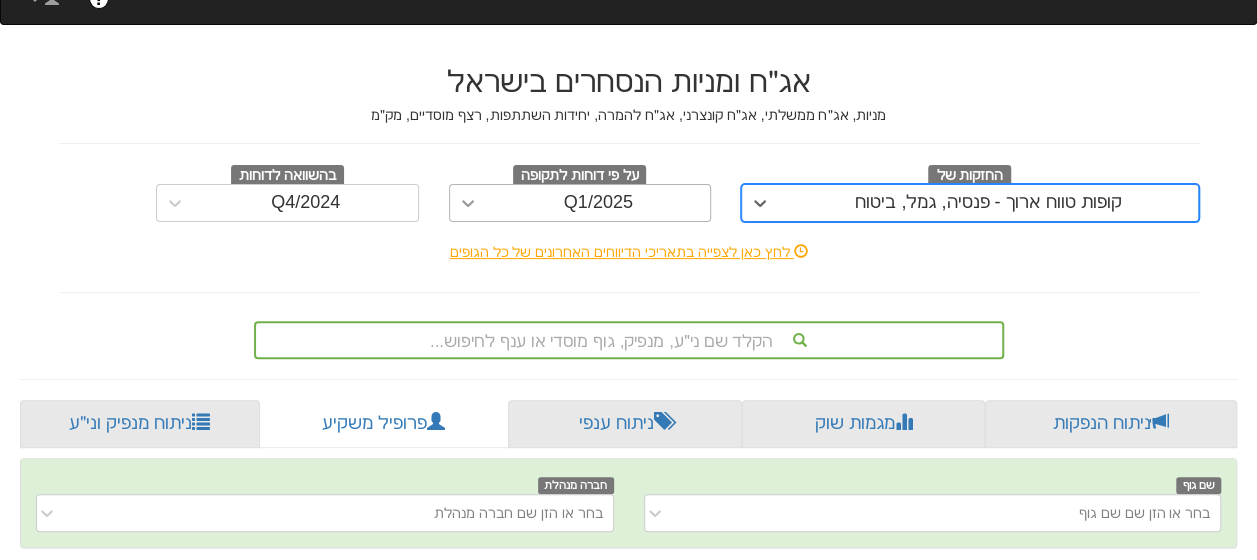 click 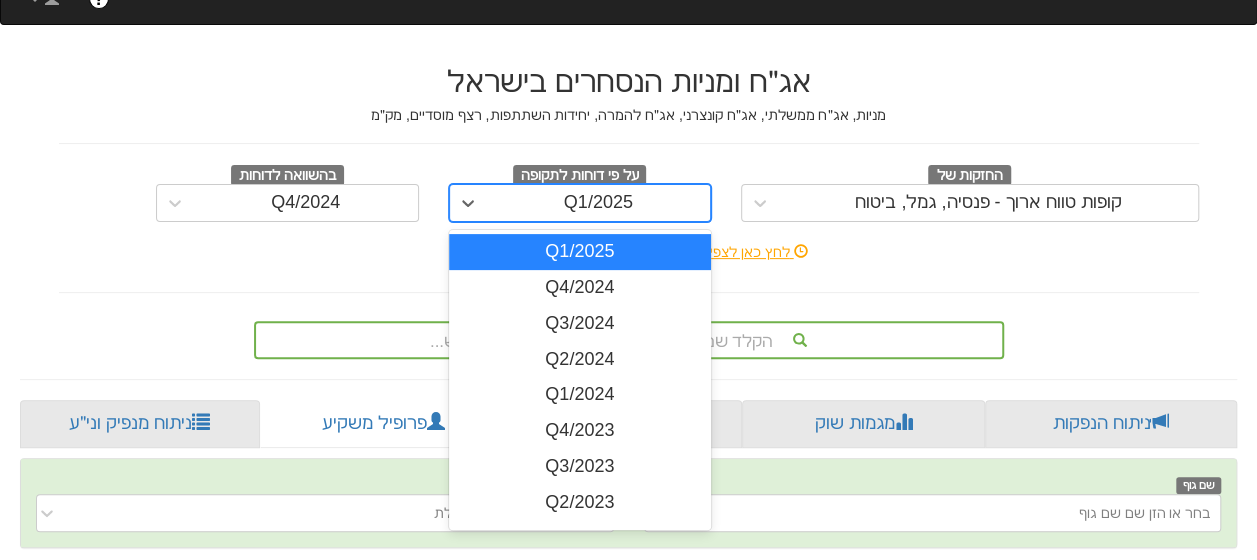 click on "Q1/2025" at bounding box center [580, 252] 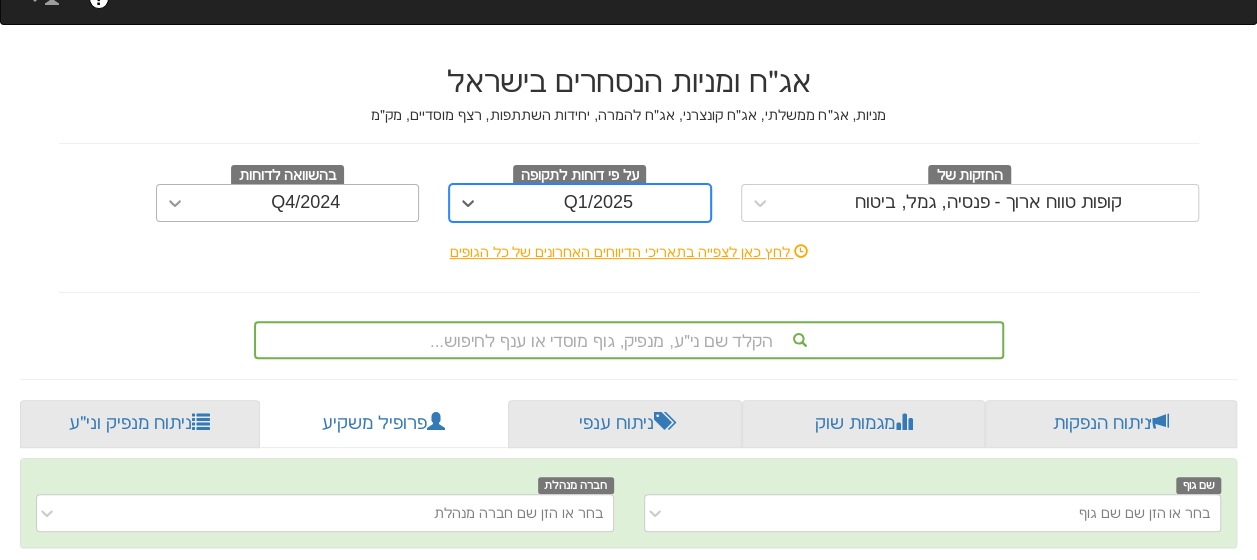 click 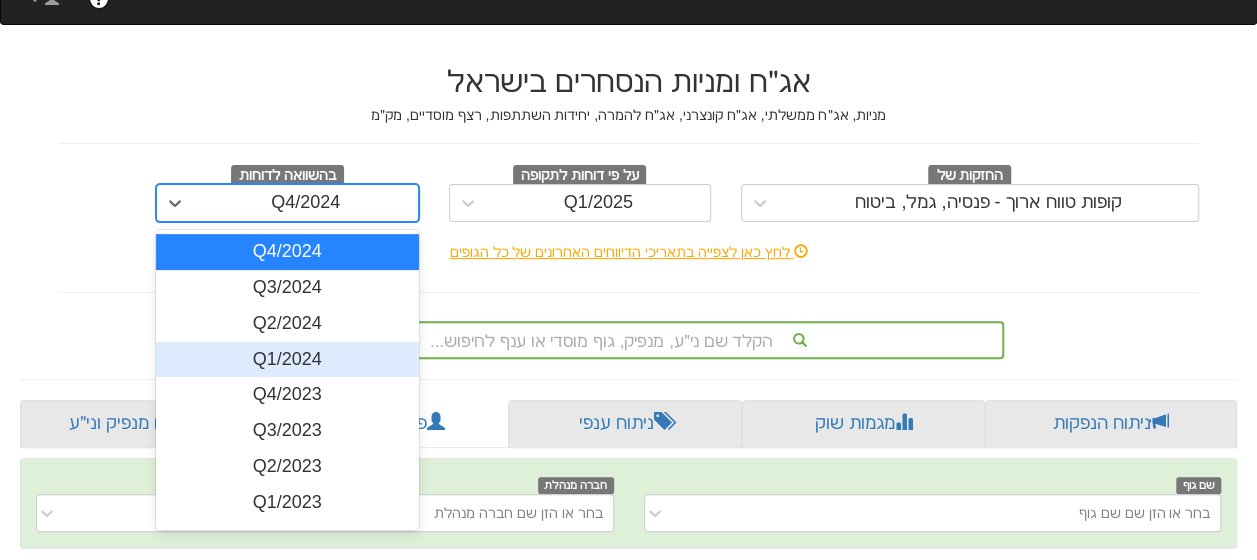 click on "Q1/2024" at bounding box center [287, 360] 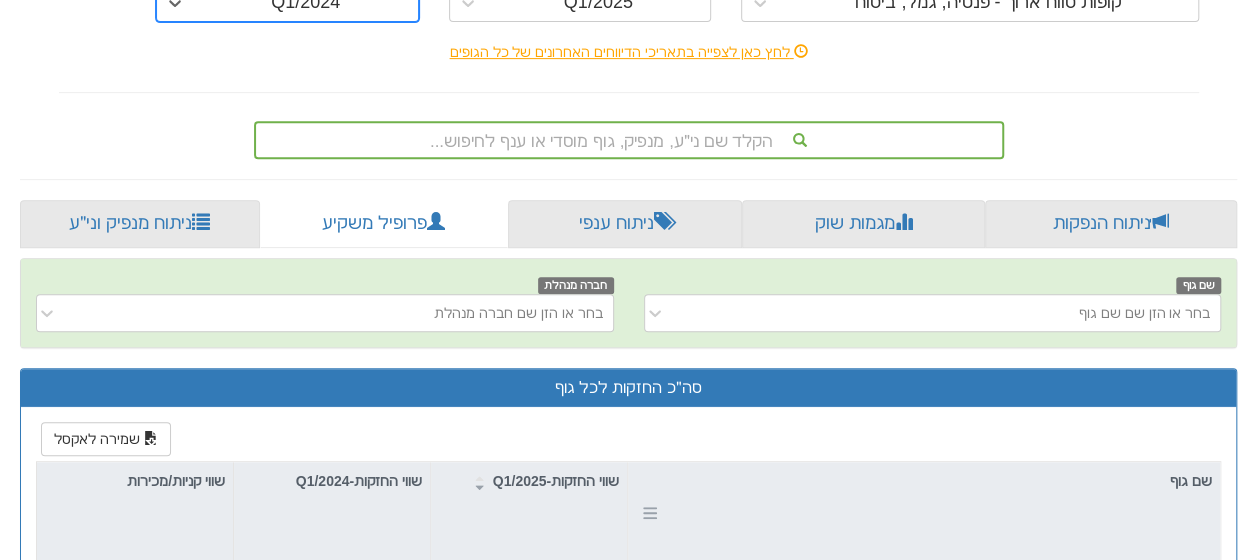 scroll, scrollTop: 477, scrollLeft: 0, axis: vertical 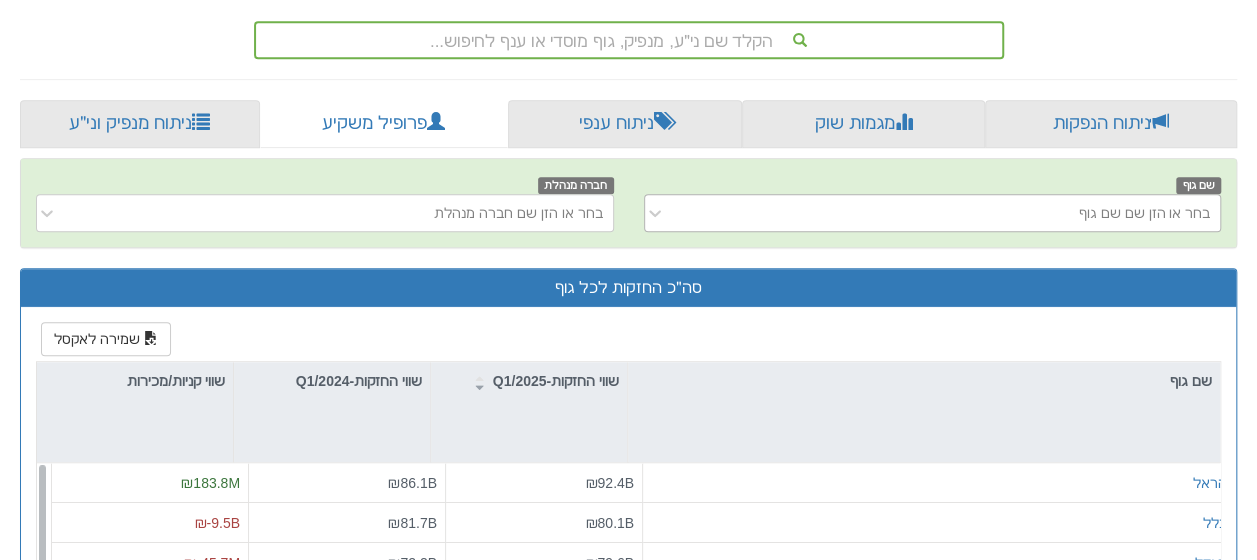 click on "בחר או הזן שם שם גוף" at bounding box center (1144, 213) 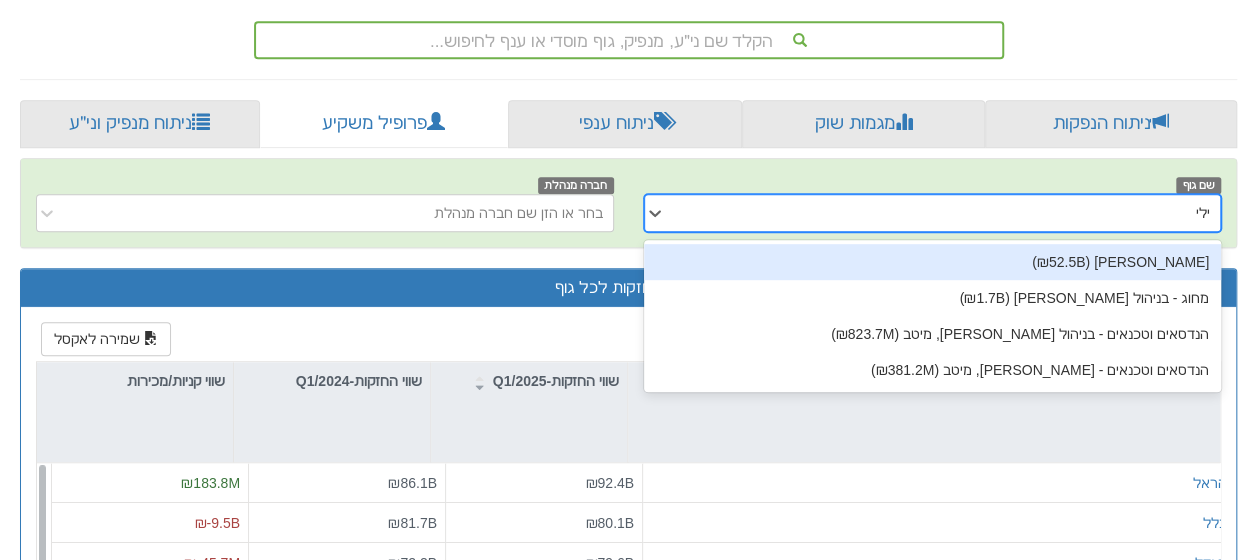 type on "ילין" 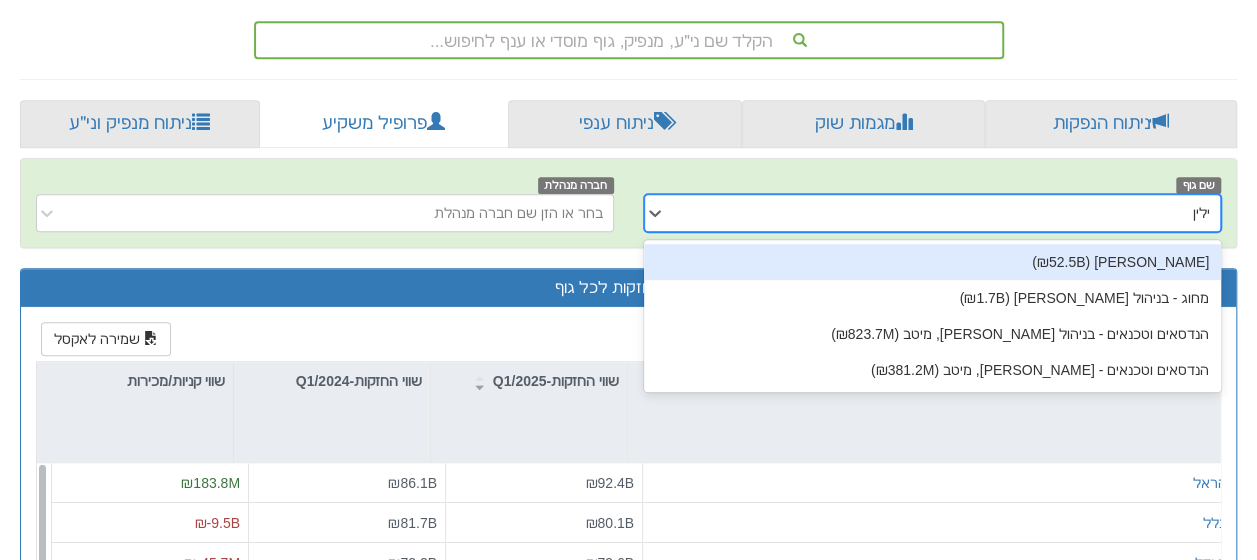 click on "[PERSON_NAME] (₪52.5B)" at bounding box center [933, 262] 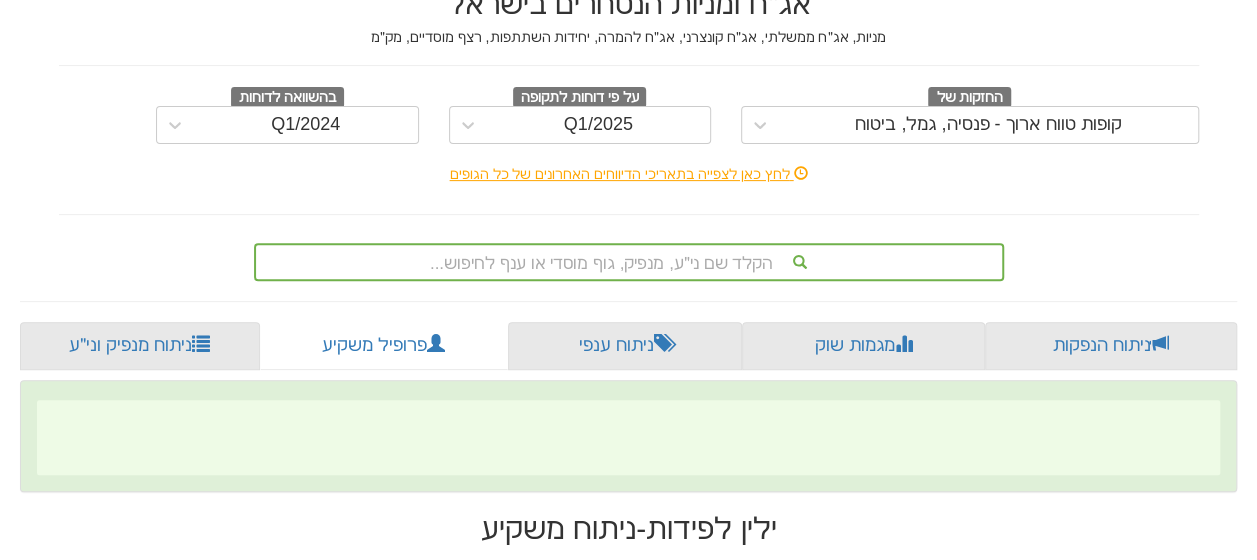 scroll, scrollTop: 251, scrollLeft: 0, axis: vertical 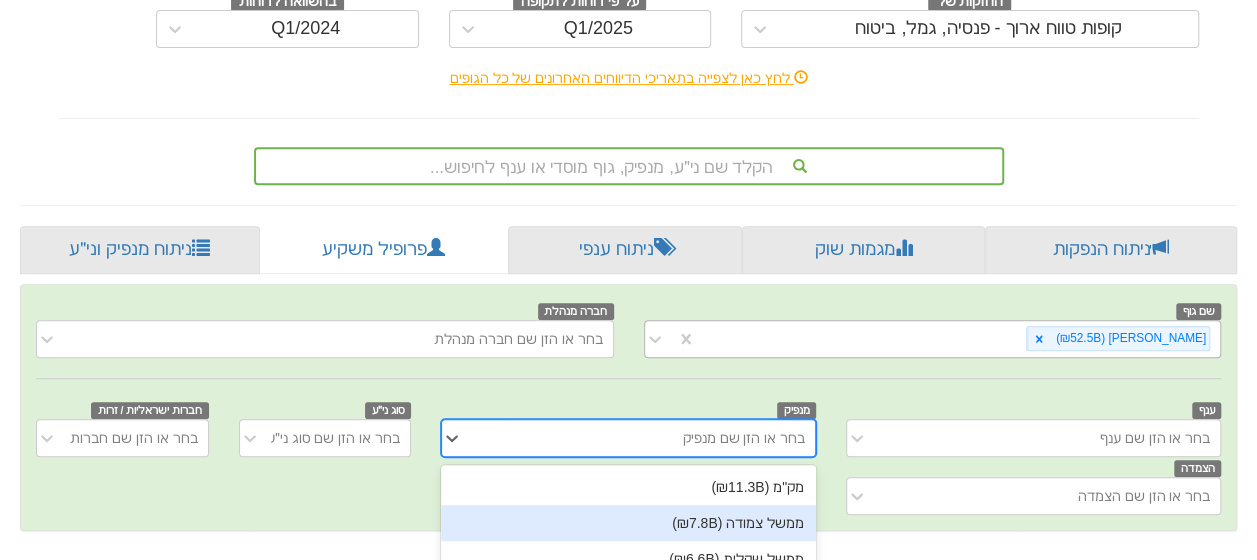 click on "option ממשל צמודה (₪7.8B) focused, 2 of 316. 316 results available. Use Up and Down to choose options, press Enter to select the currently focused option, press Escape to exit the menu, press Tab to select the option and exit the menu. בחר או הזן שם מנפיק מק"מ (₪11.3B) ממשל צמודה (₪7.8B) ממשל שקלית (₪6.6B) ממשל קצרה (₪6B) [PERSON_NAME] טפחות הנפ (₪1.9B) לאומי (₪1.5B) פועלים (₪1.1B) דיסקונט מנפיקים (₪523.5M) ממשל משתנה (₪462.7M) מקורות (₪458.8M) אלה פקדונות (₪417.7M) מליסרון (₪333.9M) [PERSON_NAME] (₪323.5M) חברה לישראל (₪320.3M) מגוריט (₪315.9M) ישראמקו יהש (₪301.2M) אנלייט אנרגיה (₪297.4M) קנון הולדינגס (₪282.5M) פורמולה מערכות (₪280.8M) [PERSON_NAME] קפיטל נדל"ן (₪277.5M) בזק (₪269.7M) [PERSON_NAME] קבוצה (₪254.5M) מגה [PERSON_NAME] (₪239.1M) [PERSON_NAME] 1 (₪234M) מר (₪8.3M)" at bounding box center [628, 438] 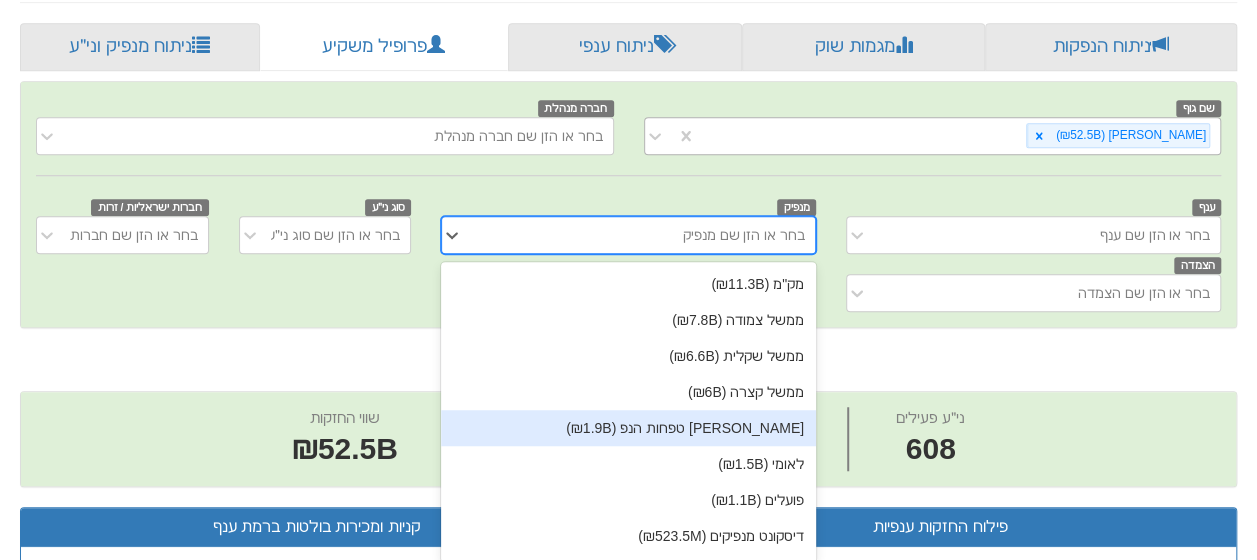 scroll, scrollTop: 560, scrollLeft: 0, axis: vertical 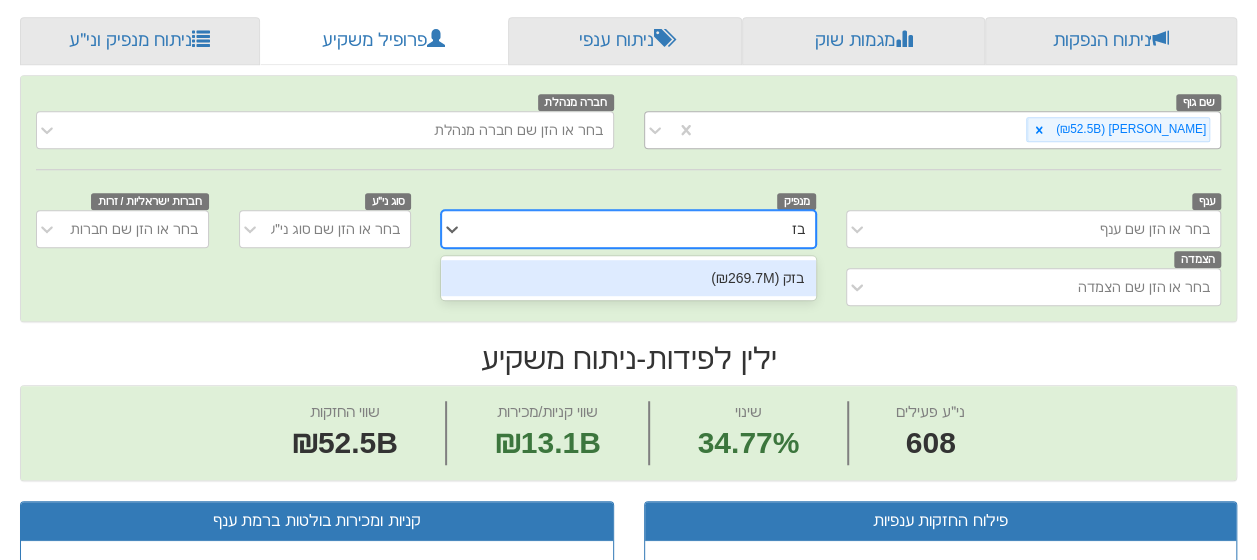 type on "בזק" 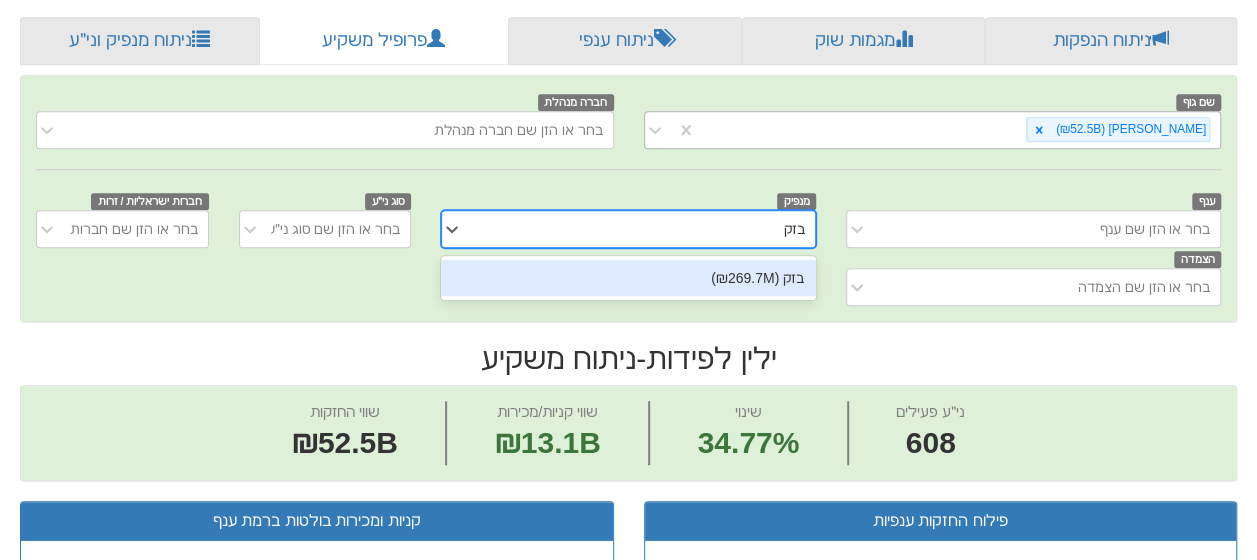 click on "בזק (₪269.7M)" at bounding box center (628, 278) 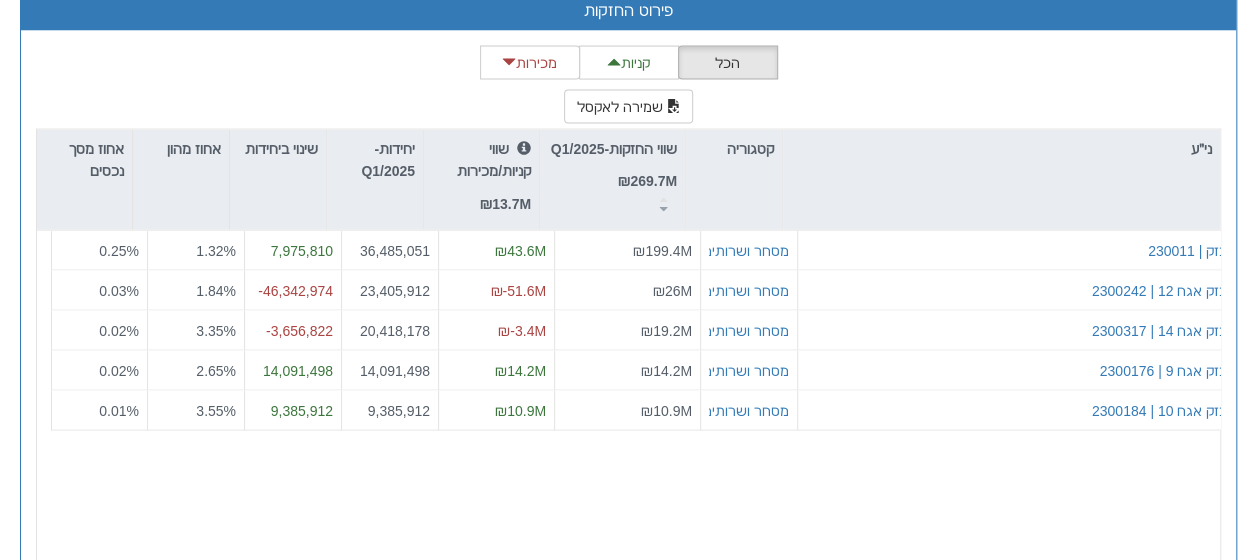 scroll, scrollTop: 1951, scrollLeft: 0, axis: vertical 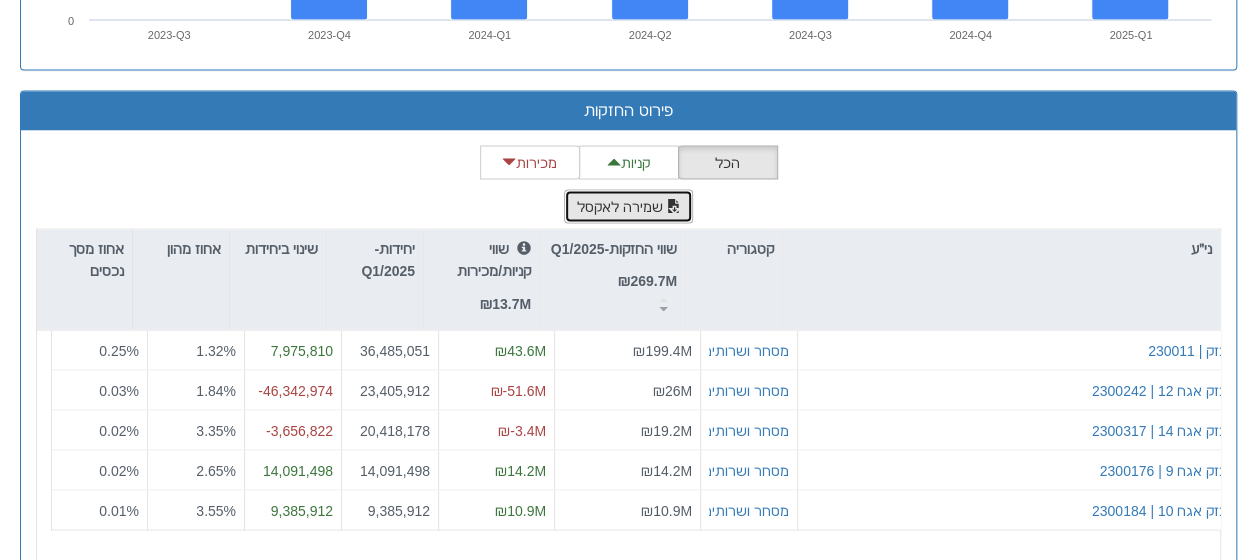 click on "שמירה לאקסל" at bounding box center (629, 207) 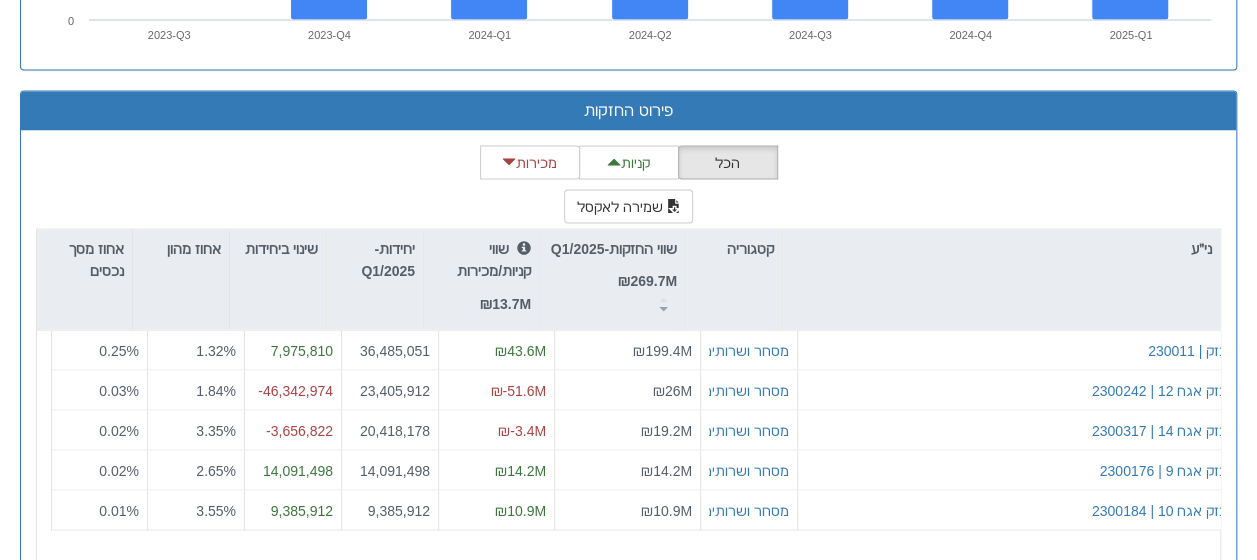 click on "הכל  קניות  מכירות    שמירה לאקסל ני״ע קטגוריה שווי החזקות-Q1/2025 ₪269.7M    שווי קניות/מכירות ₪13.7M יחידות-Q1/2025 שינוי ביחידות אחוז מהון אחוז מסך נכסים בזק | 230011 מסחר ושרותים ₪199.4M ₪43.6M 36,485,051 7,975,810 1.32 % 0.25% בזק      אגח 12 | 2300242 מסחר ושרותים ₪26M ₪-51.6M 23,405,912 -46,342,974 1.84 % 0.03% בזק אגח 14 | 2300317 מסחר ושרותים ₪19.2M ₪-3.4M 20,418,178 -3,656,822 3.35 % 0.02% בזק       אגח 9 | 2300176 מסחר ושרותים ₪14.2M ₪14.2M 14,091,498 14,091,498 2.65 % 0.02% בזק      אגח 10 | 2300184 מסחר ושרותים ₪10.9M ₪10.9M 9,385,912 9,385,912 3.55 % 0.01% ‏עמוד    1   ‏ מתוך     1 ‏מספר רשומות בכל עמוד   15 15 ‏מציג    1  -   5   ‏ מתוך    5 Loading" 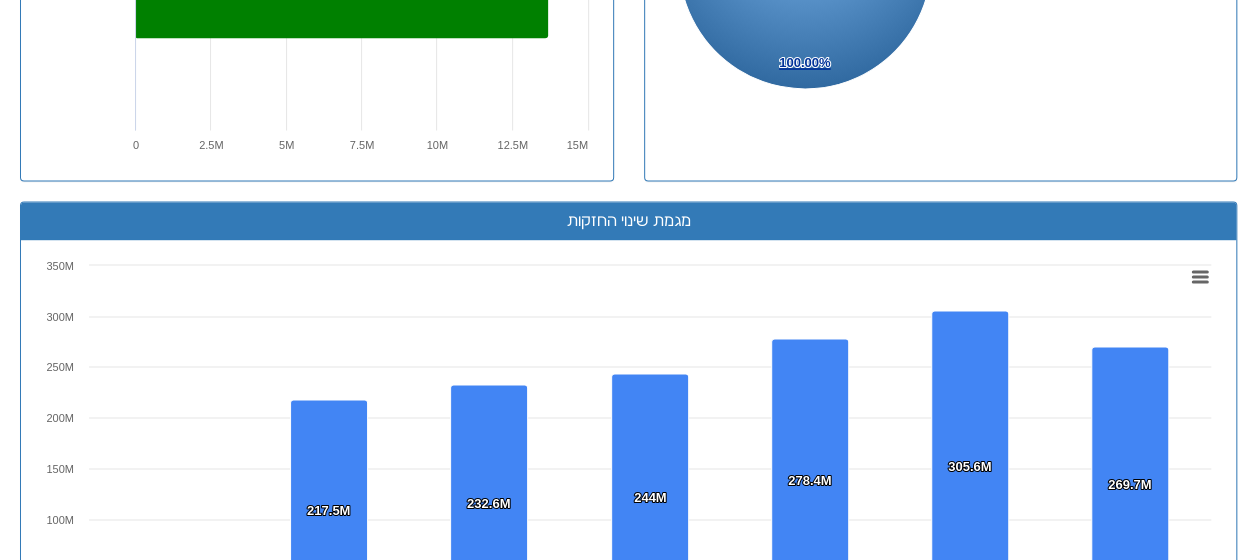 scroll, scrollTop: 1551, scrollLeft: 0, axis: vertical 